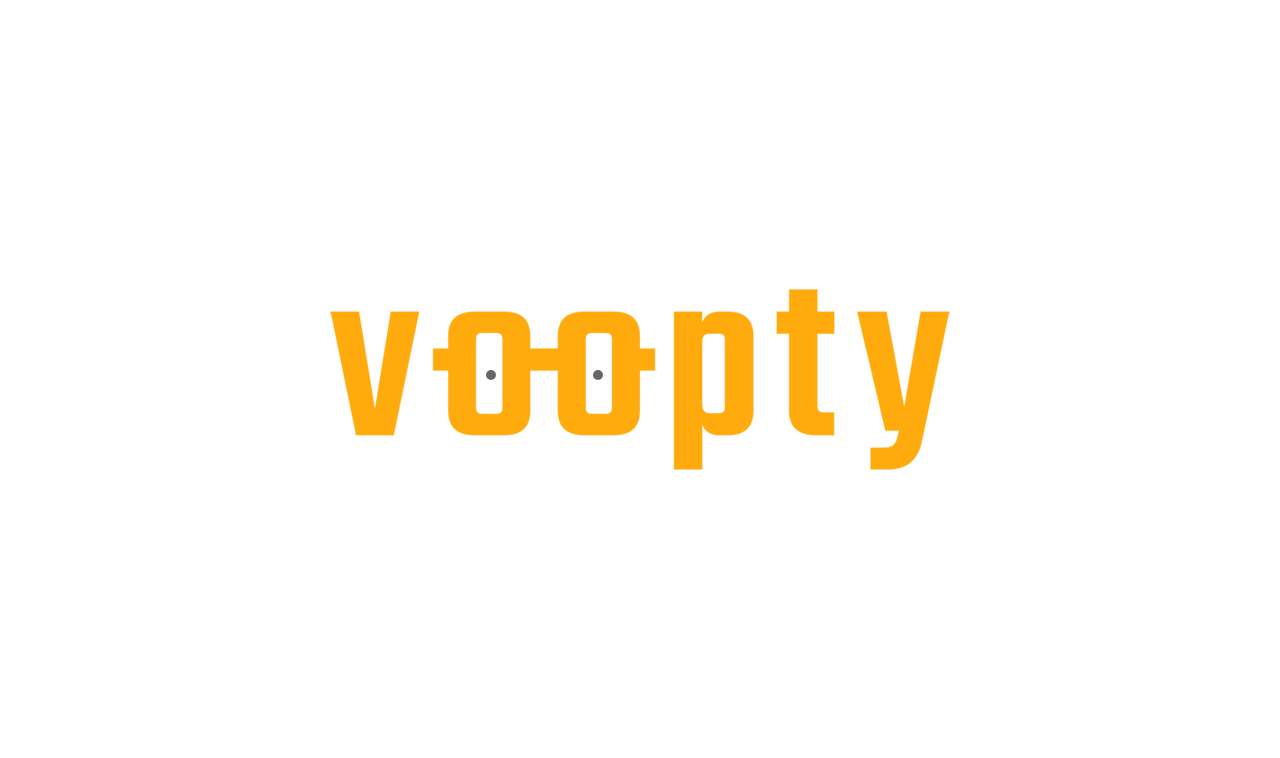 scroll, scrollTop: 0, scrollLeft: 0, axis: both 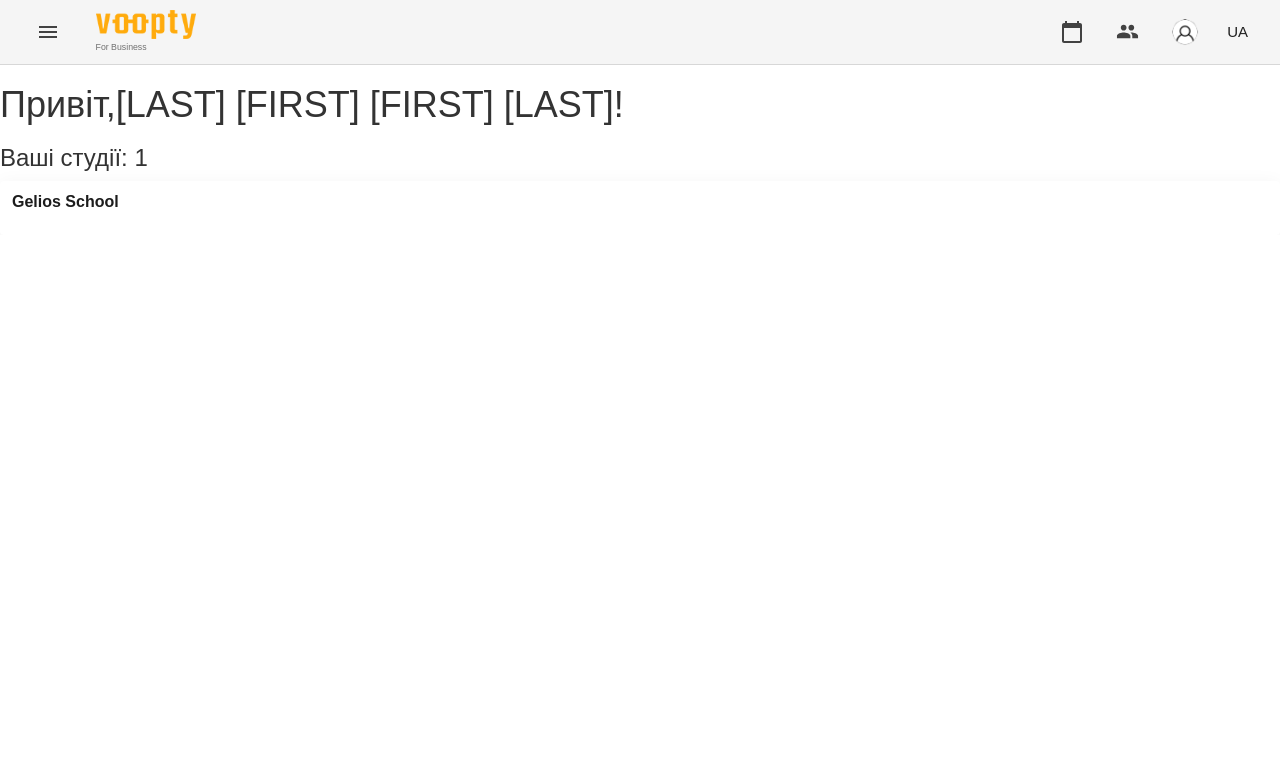 click 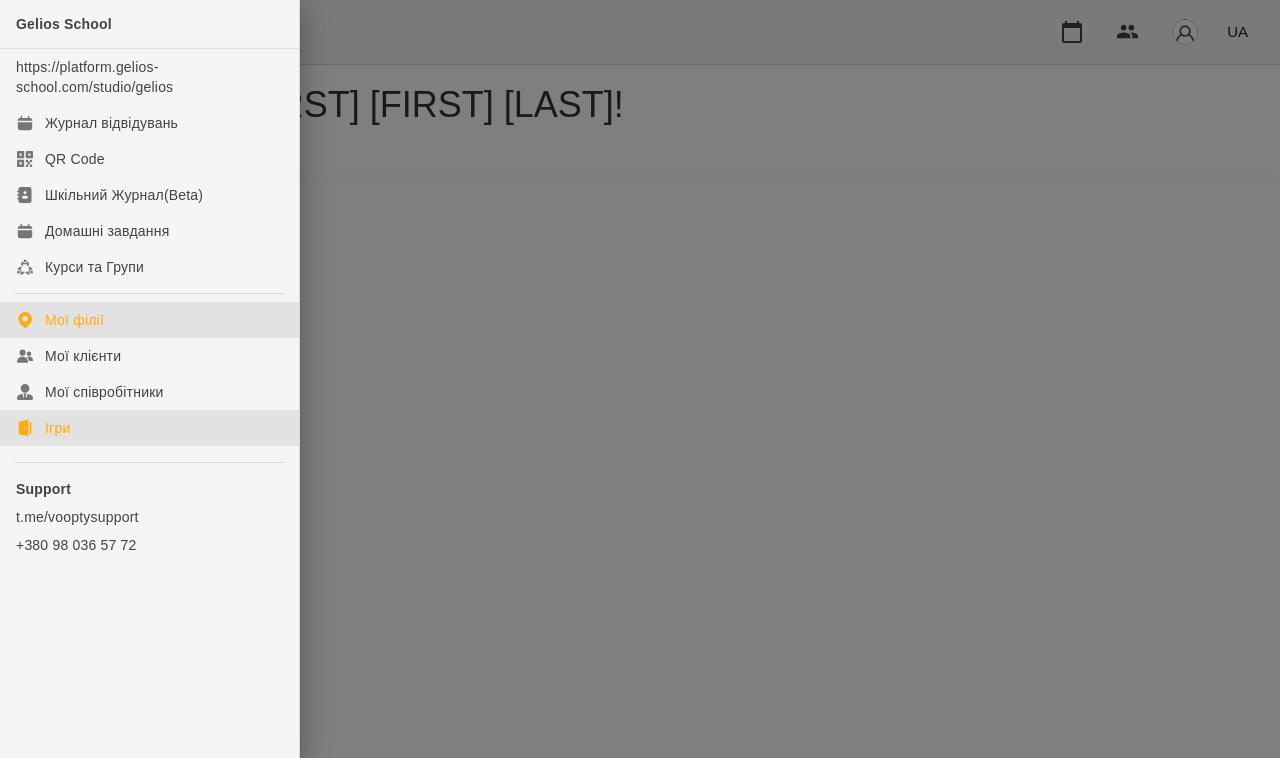 click on "Ігри" at bounding box center (57, 428) 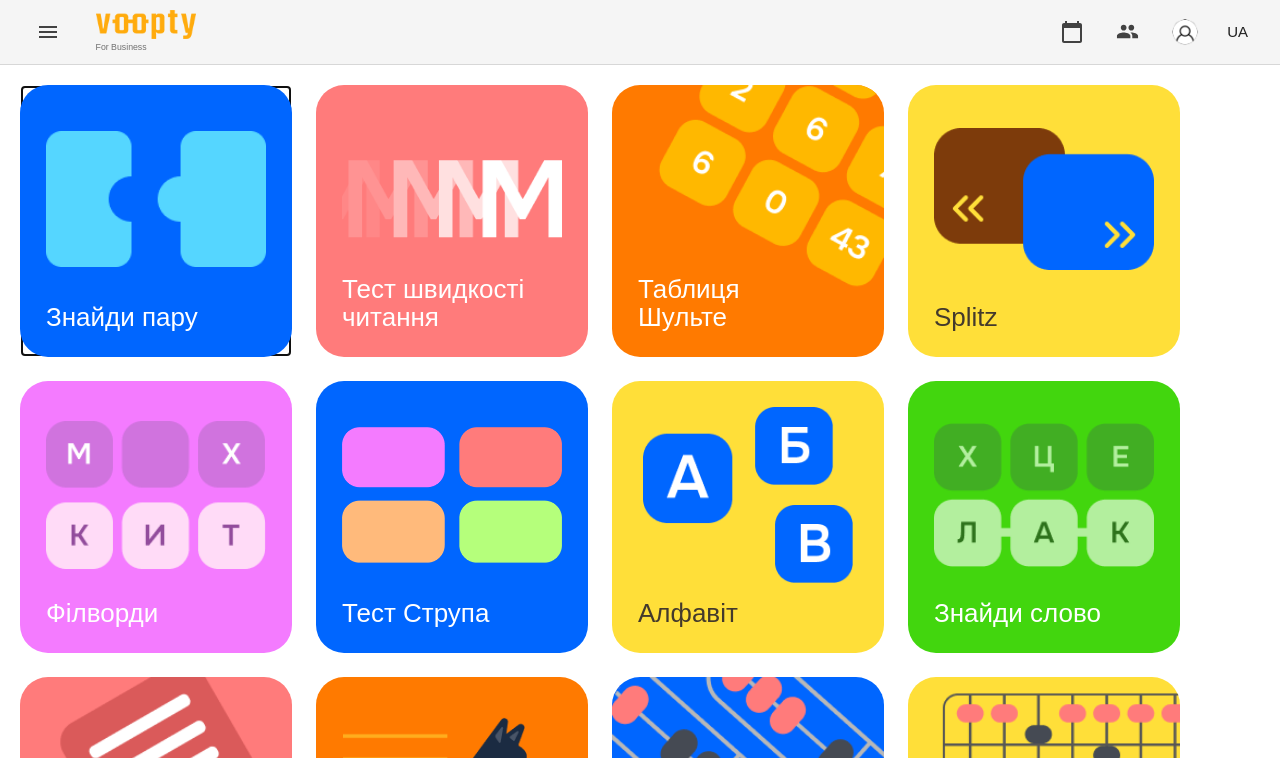 click on "Знайди пару" at bounding box center (156, 221) 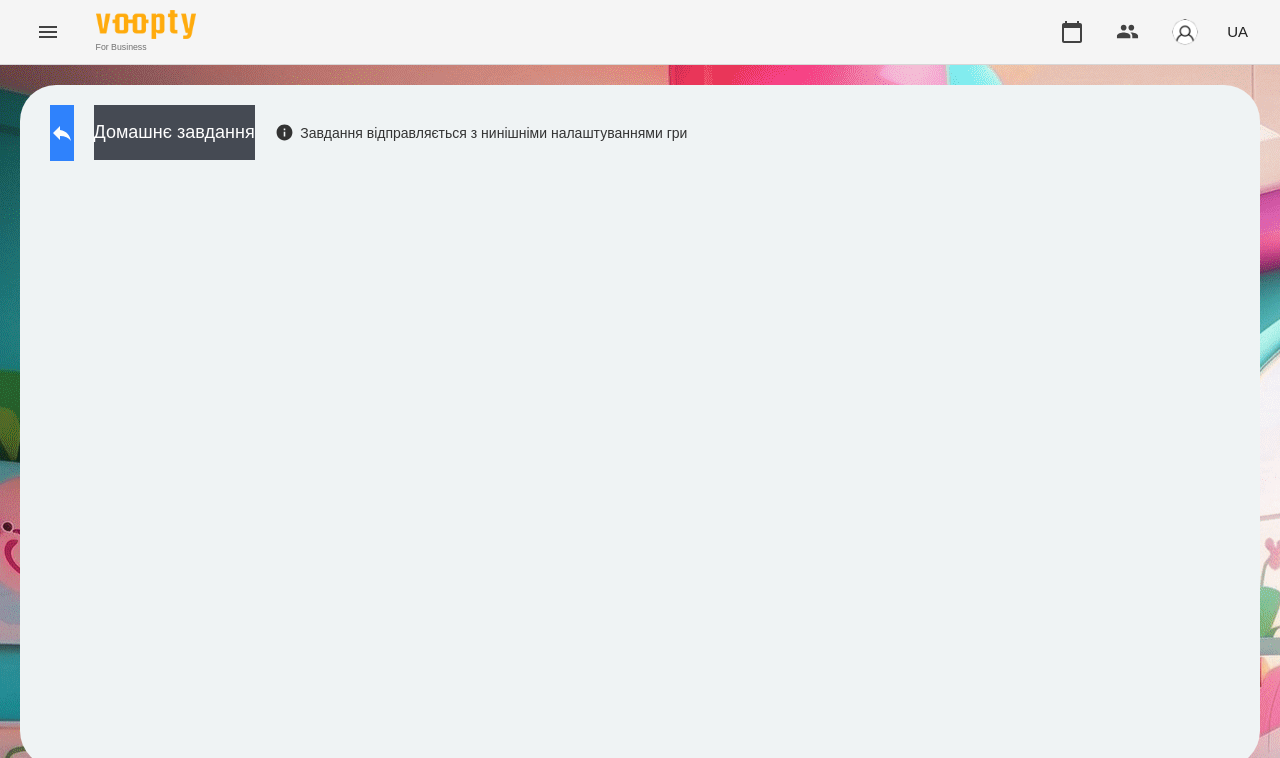 click 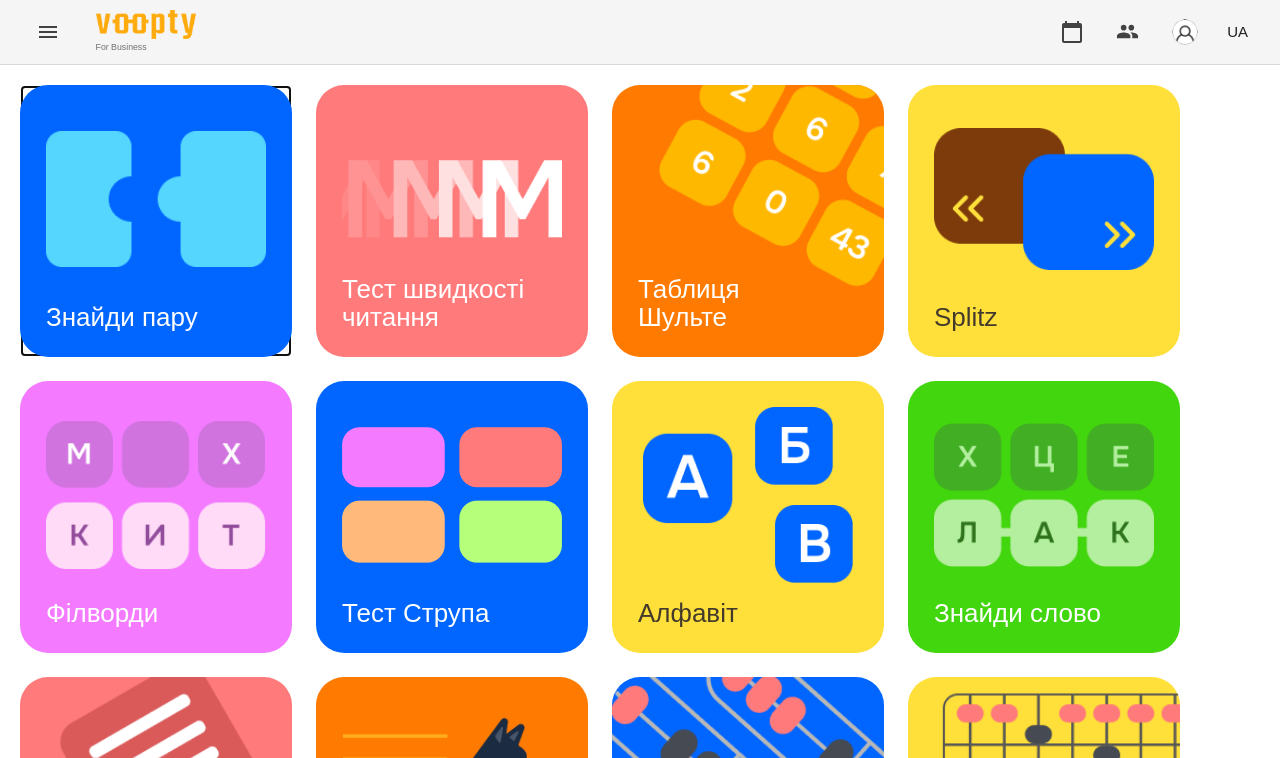 click on "Знайди пару" at bounding box center (122, 317) 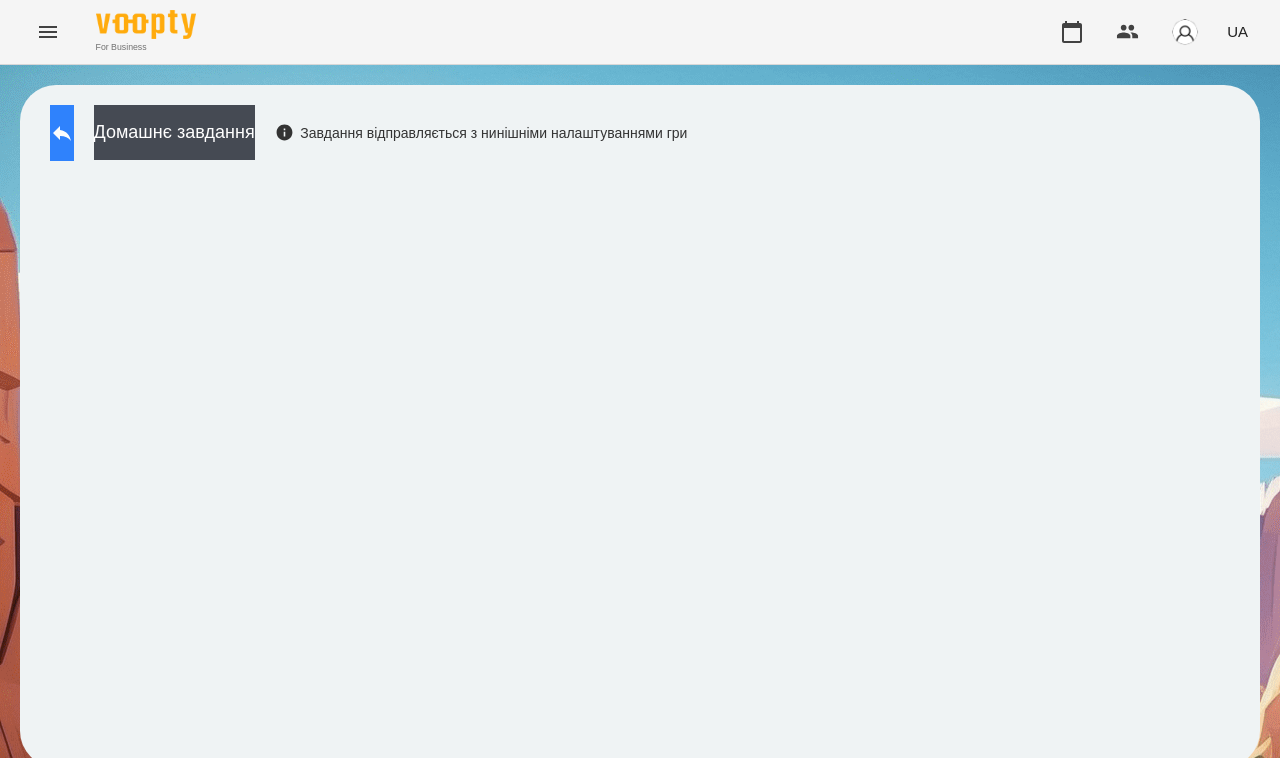 click at bounding box center [62, 133] 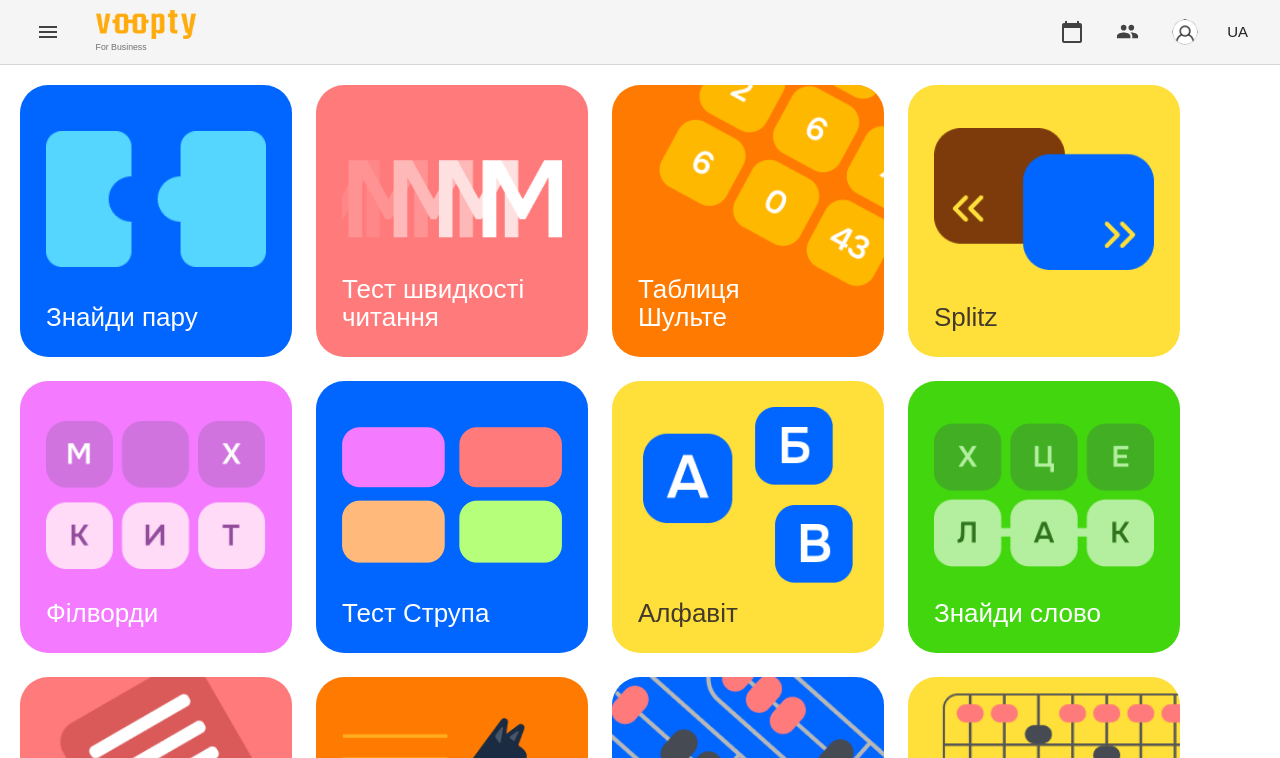 scroll, scrollTop: 500, scrollLeft: 0, axis: vertical 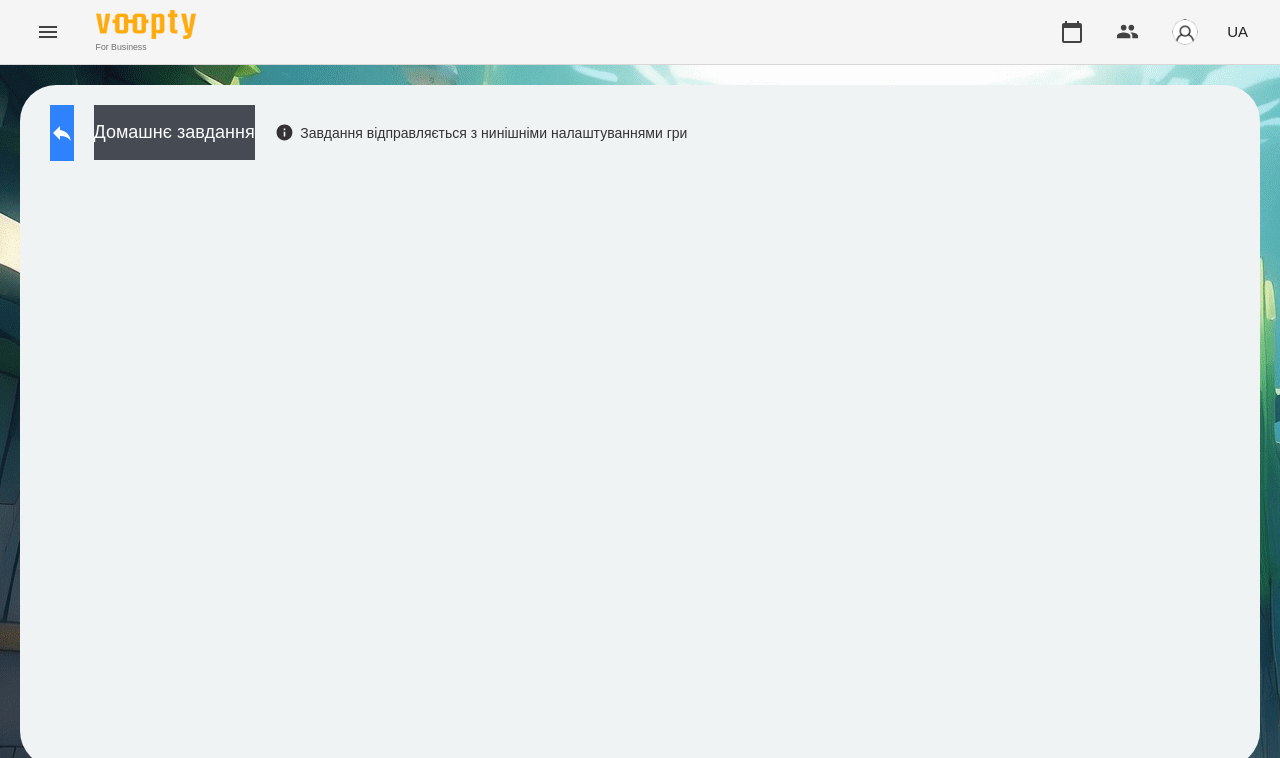 click 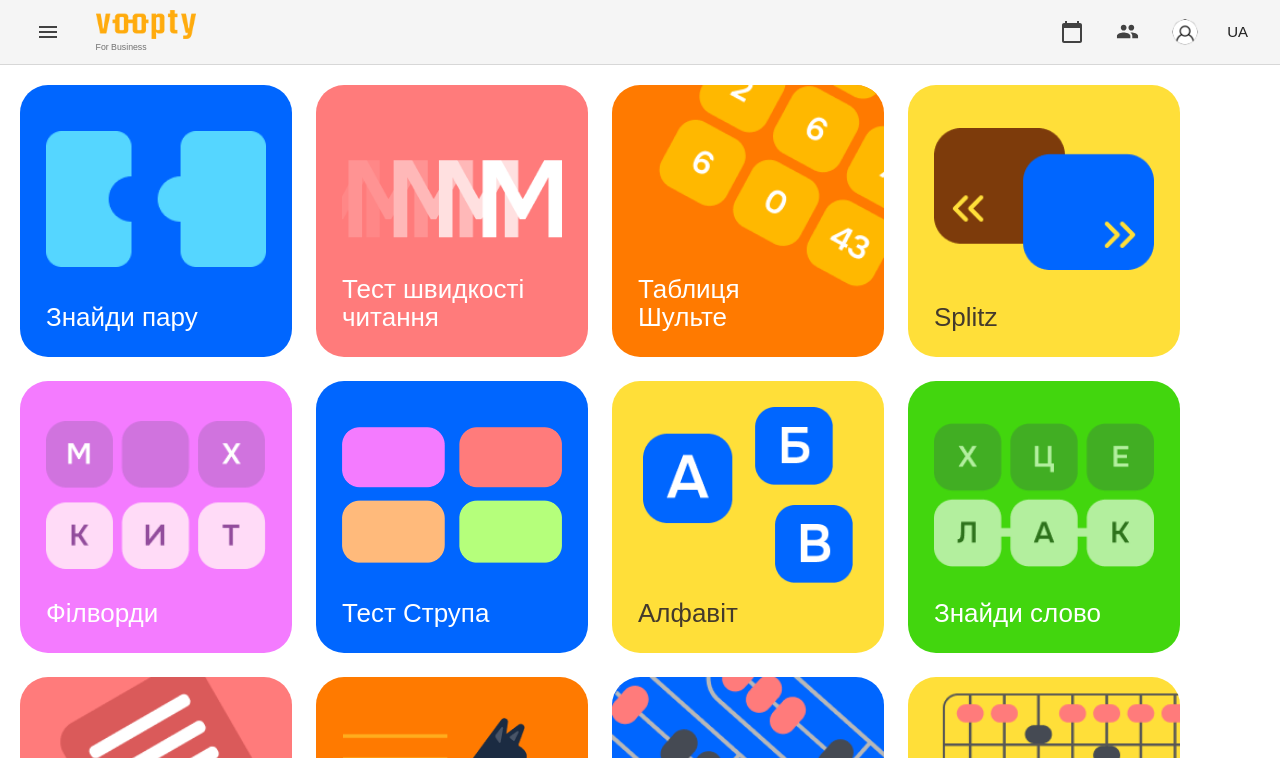 scroll, scrollTop: 633, scrollLeft: 0, axis: vertical 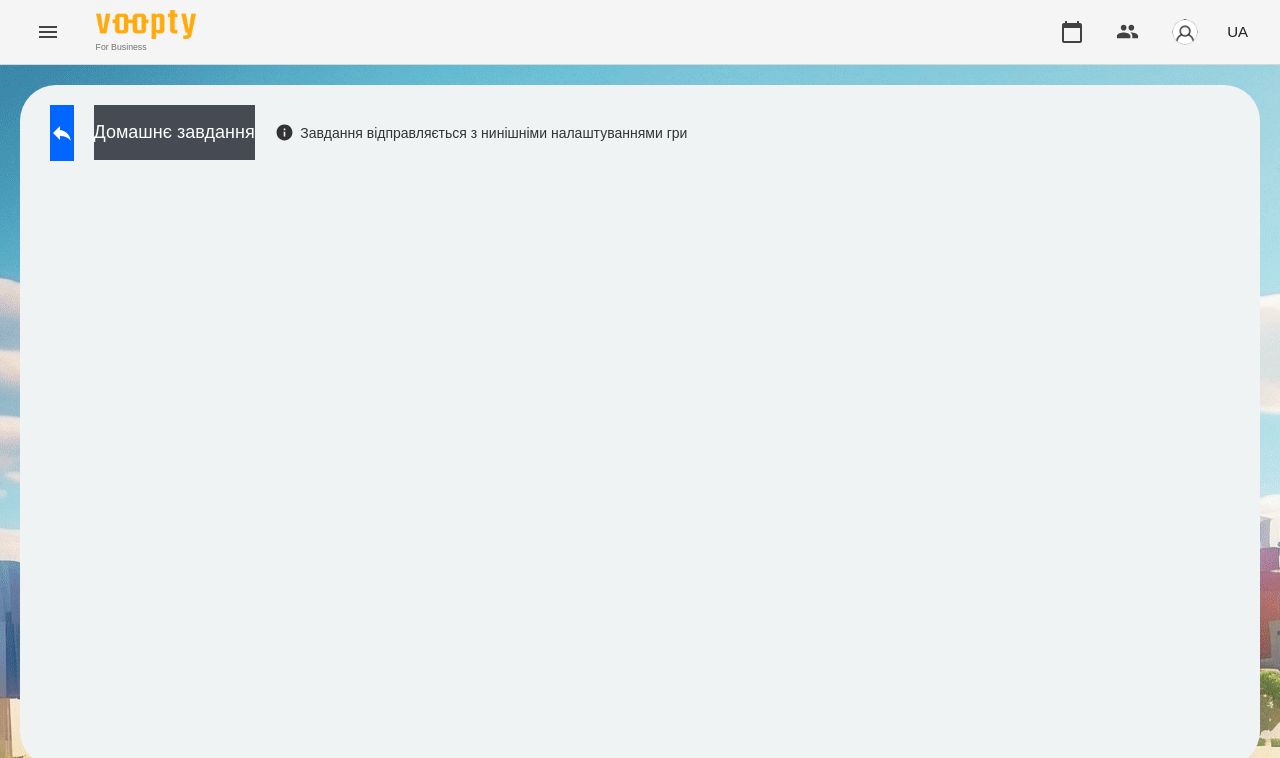 drag, startPoint x: 1245, startPoint y: 286, endPoint x: 1235, endPoint y: 290, distance: 10.770329 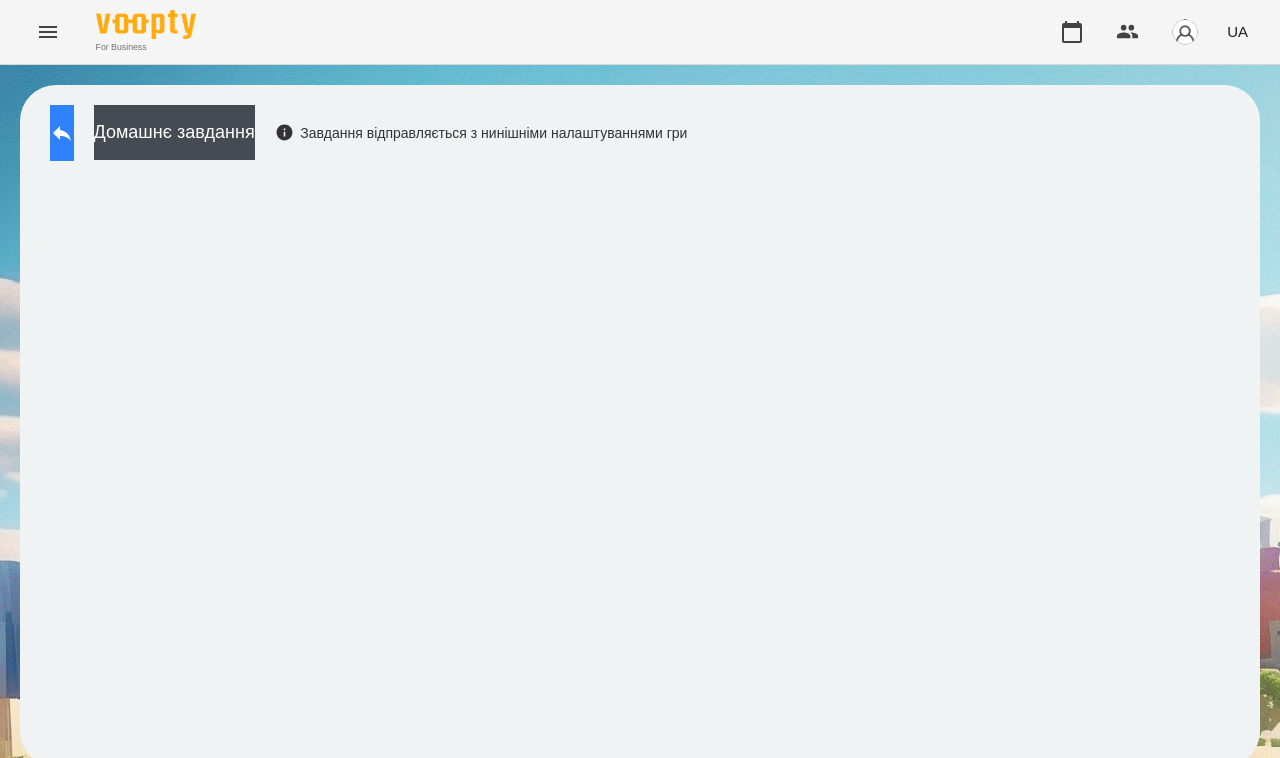 click 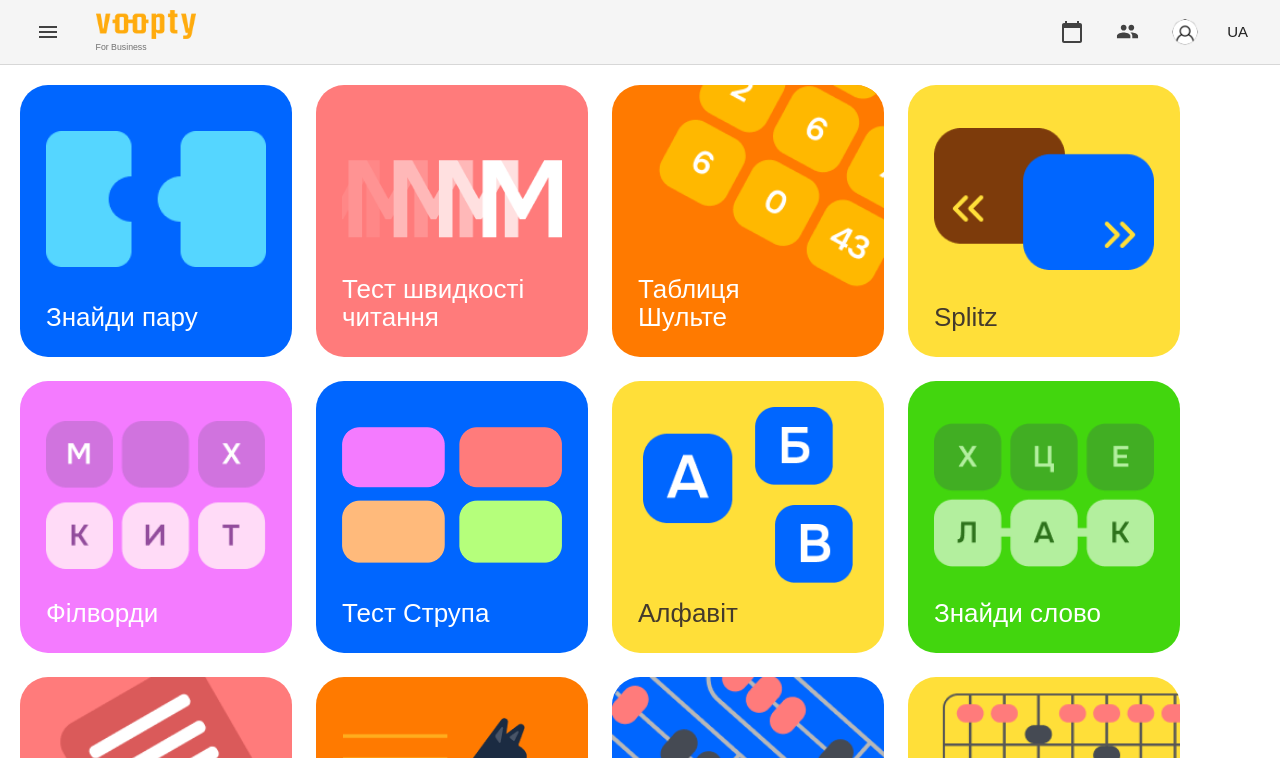 scroll, scrollTop: 750, scrollLeft: 0, axis: vertical 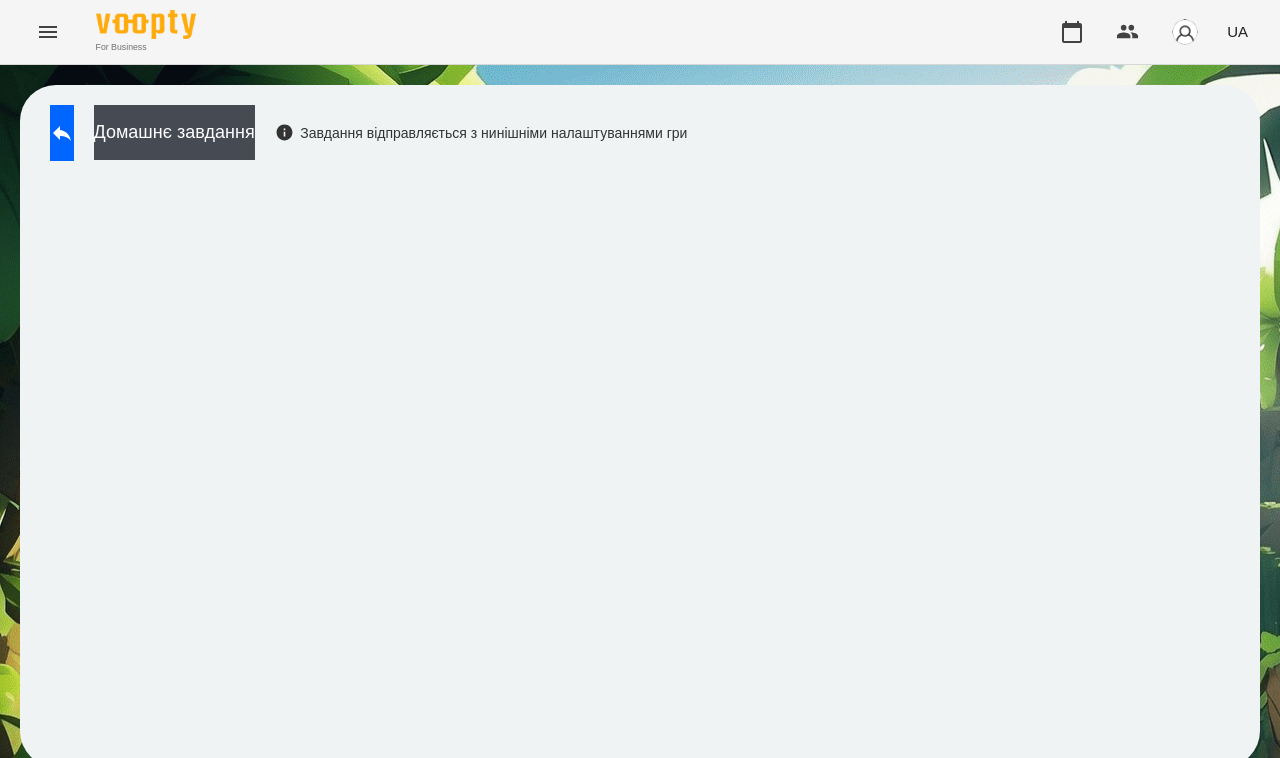 click 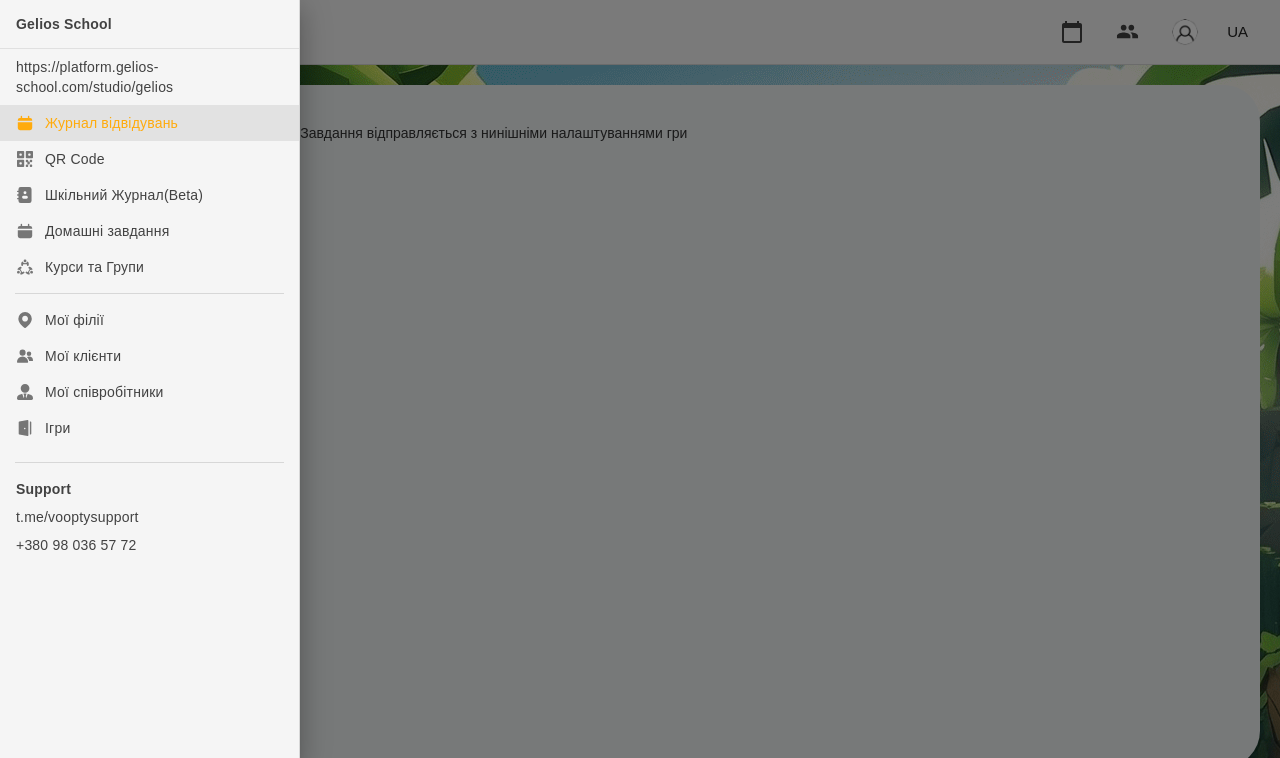 click on "Журнал відвідувань" at bounding box center (111, 123) 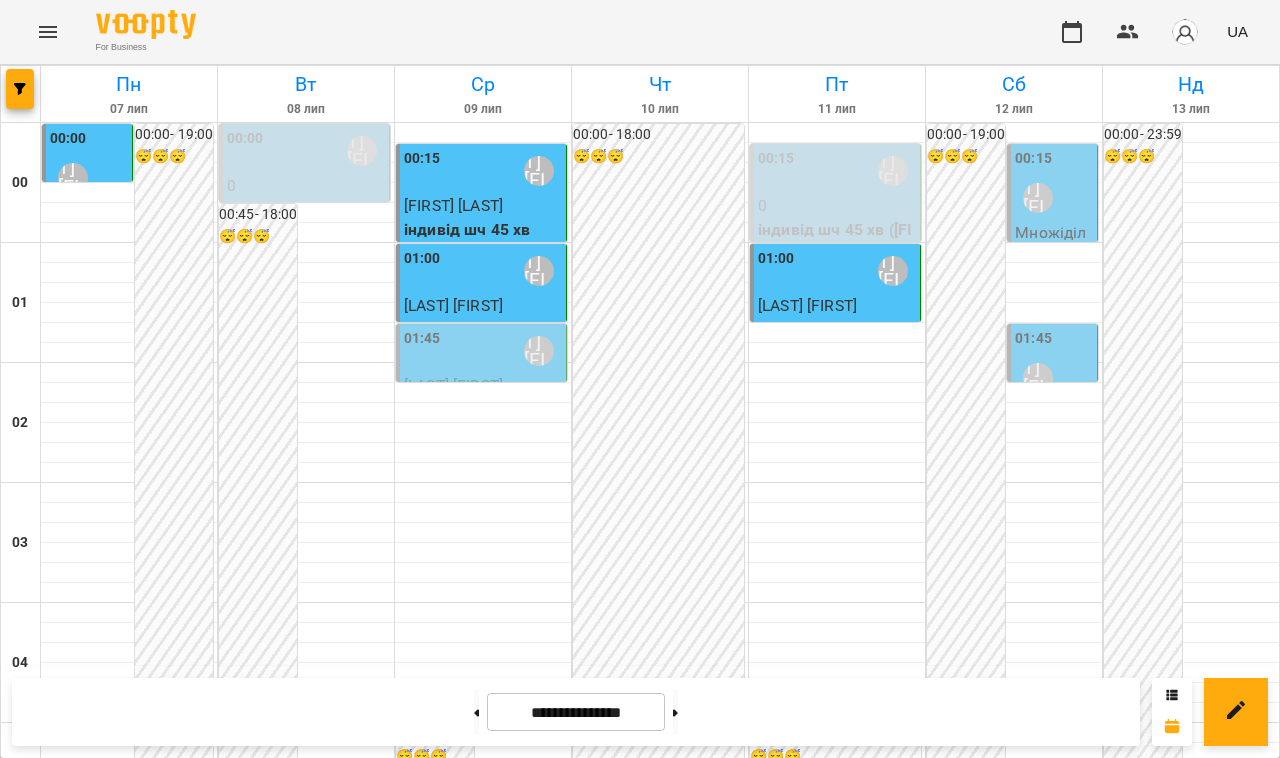 scroll, scrollTop: 1875, scrollLeft: 0, axis: vertical 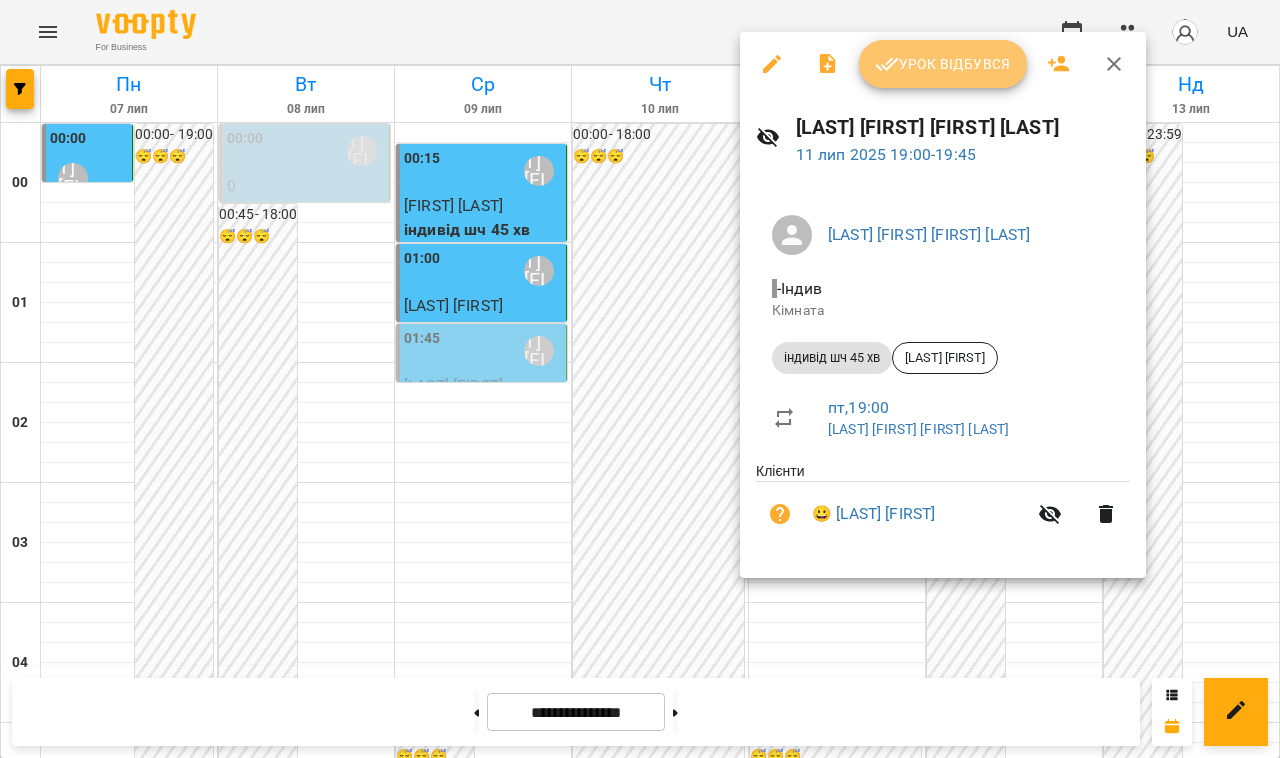 click on "Урок відбувся" at bounding box center (943, 64) 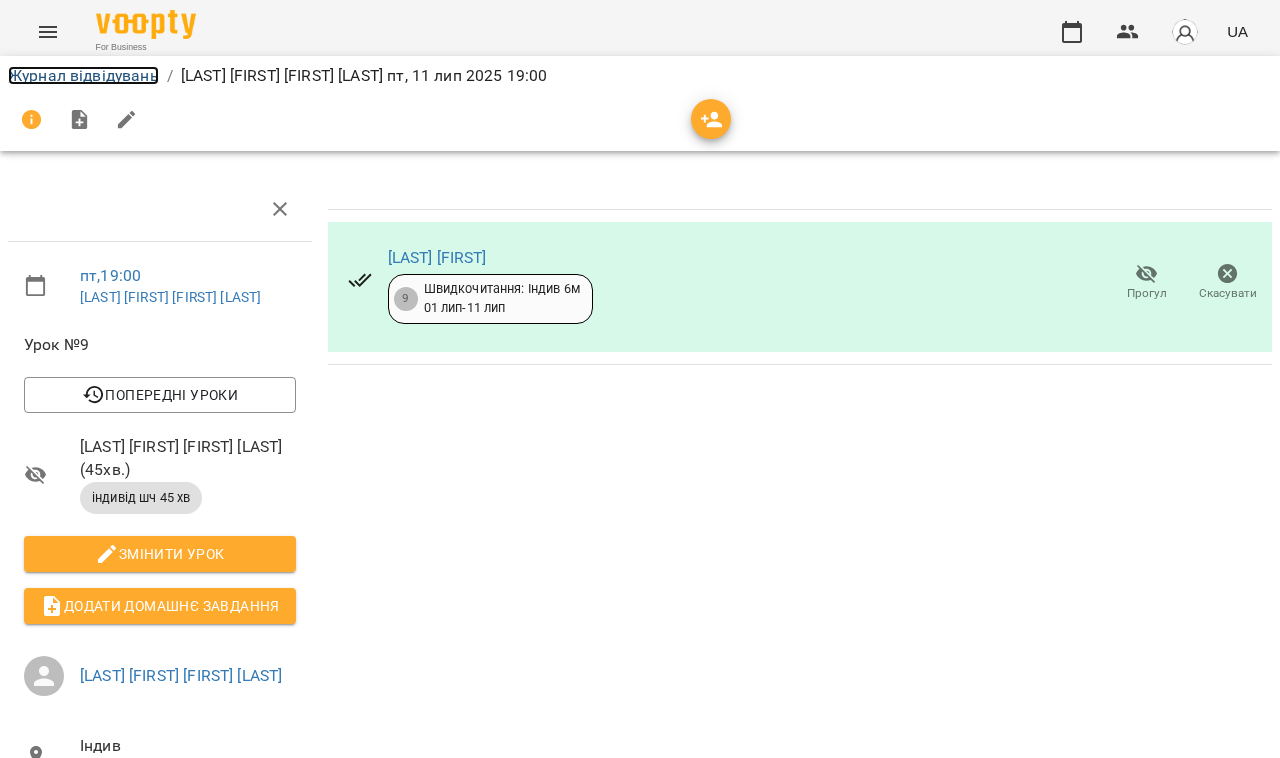 click on "Журнал відвідувань" at bounding box center (83, 75) 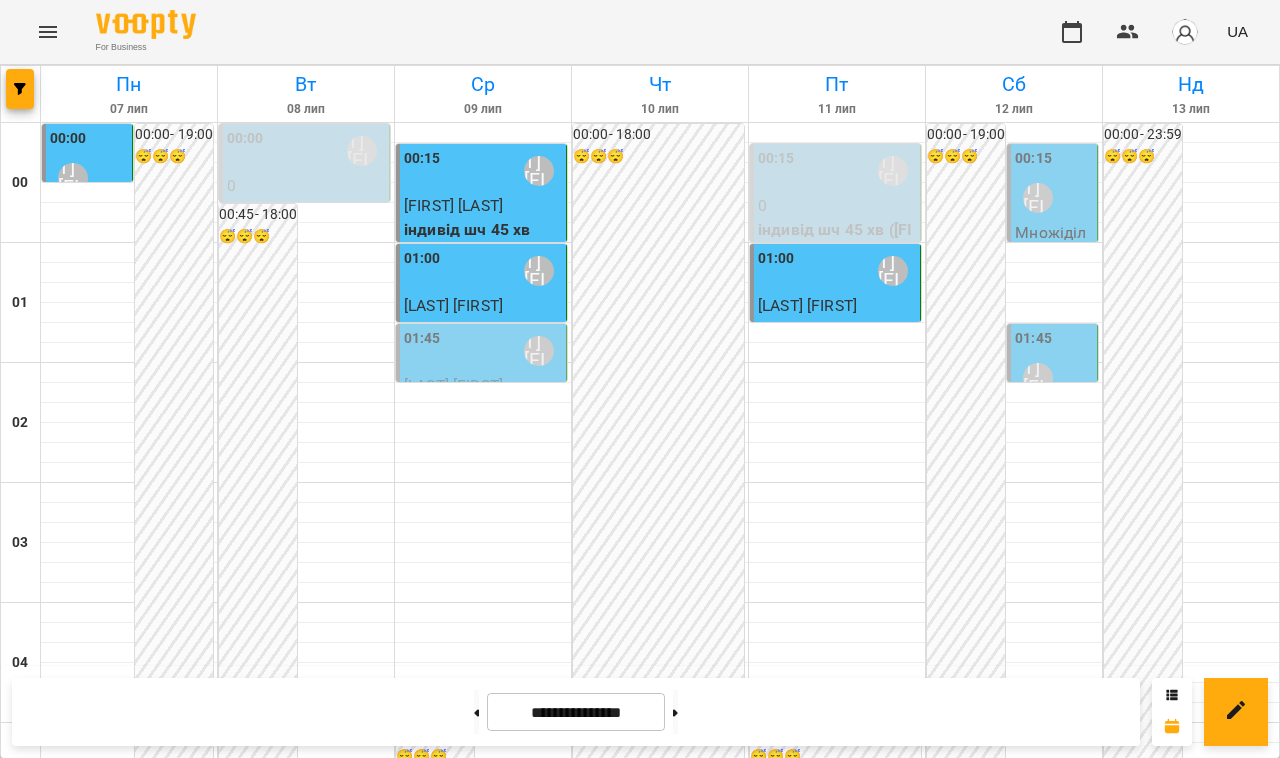 scroll, scrollTop: 2335, scrollLeft: 0, axis: vertical 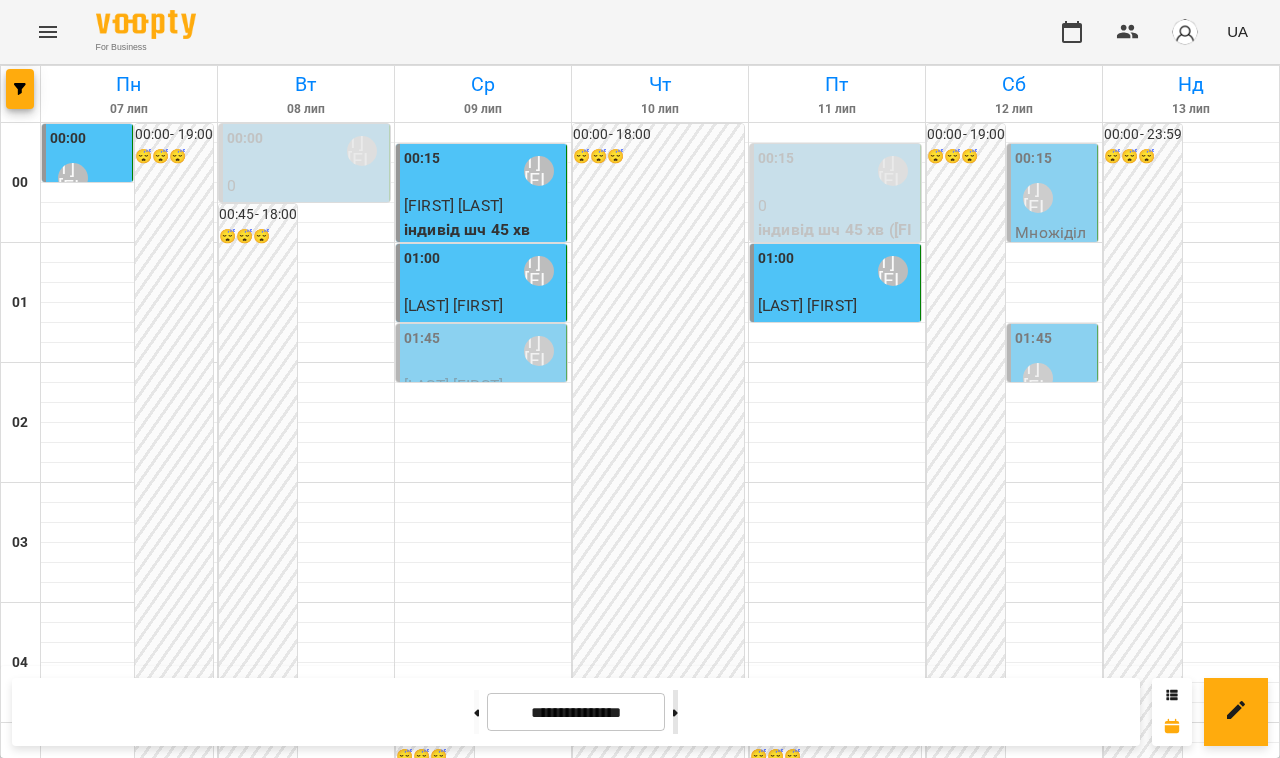 click at bounding box center [675, 712] 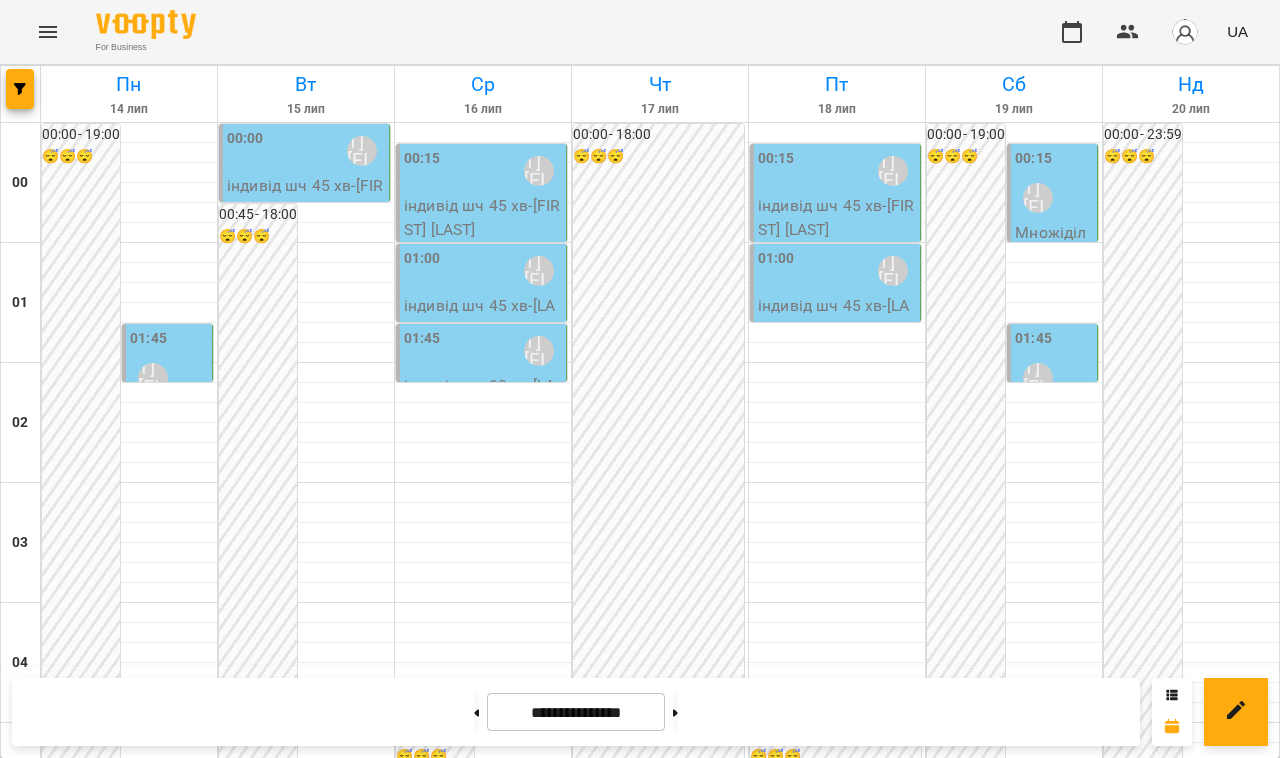 scroll, scrollTop: 2250, scrollLeft: 0, axis: vertical 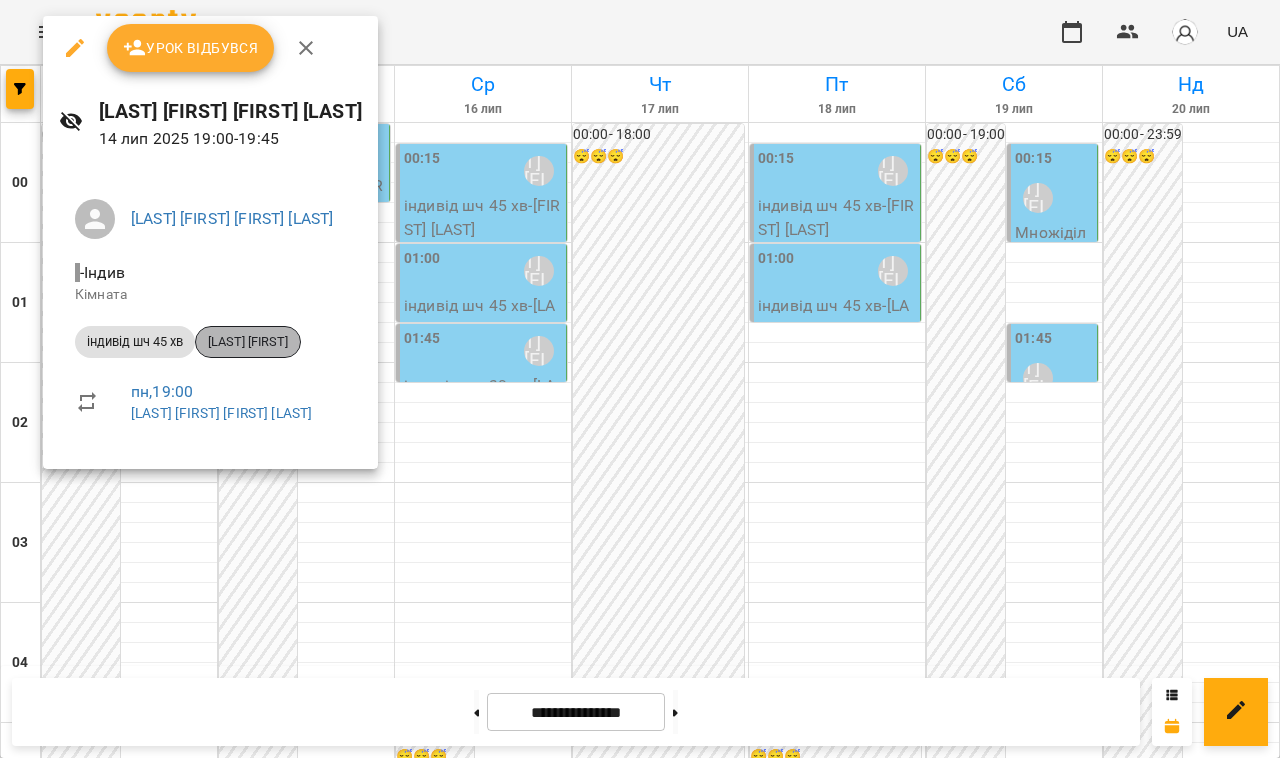 click on "[LAST] [FIRST]" at bounding box center [248, 342] 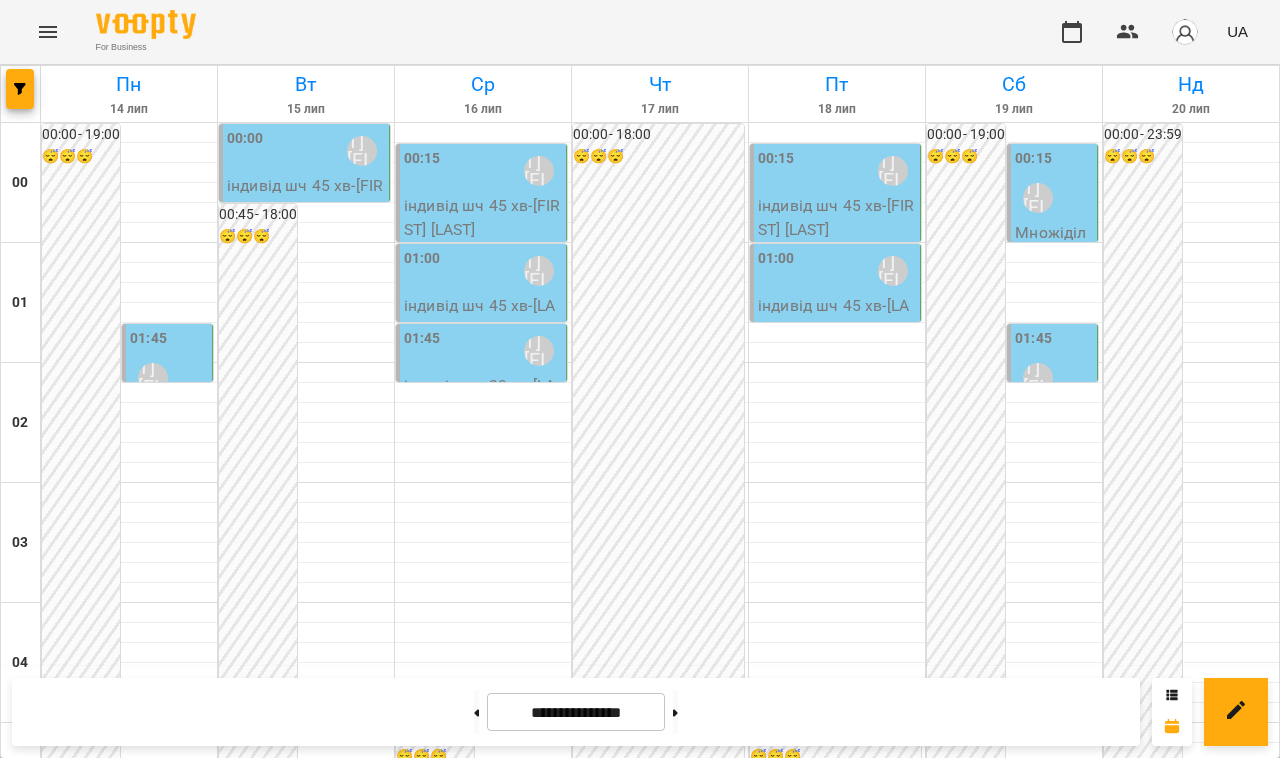 scroll, scrollTop: 2250, scrollLeft: 0, axis: vertical 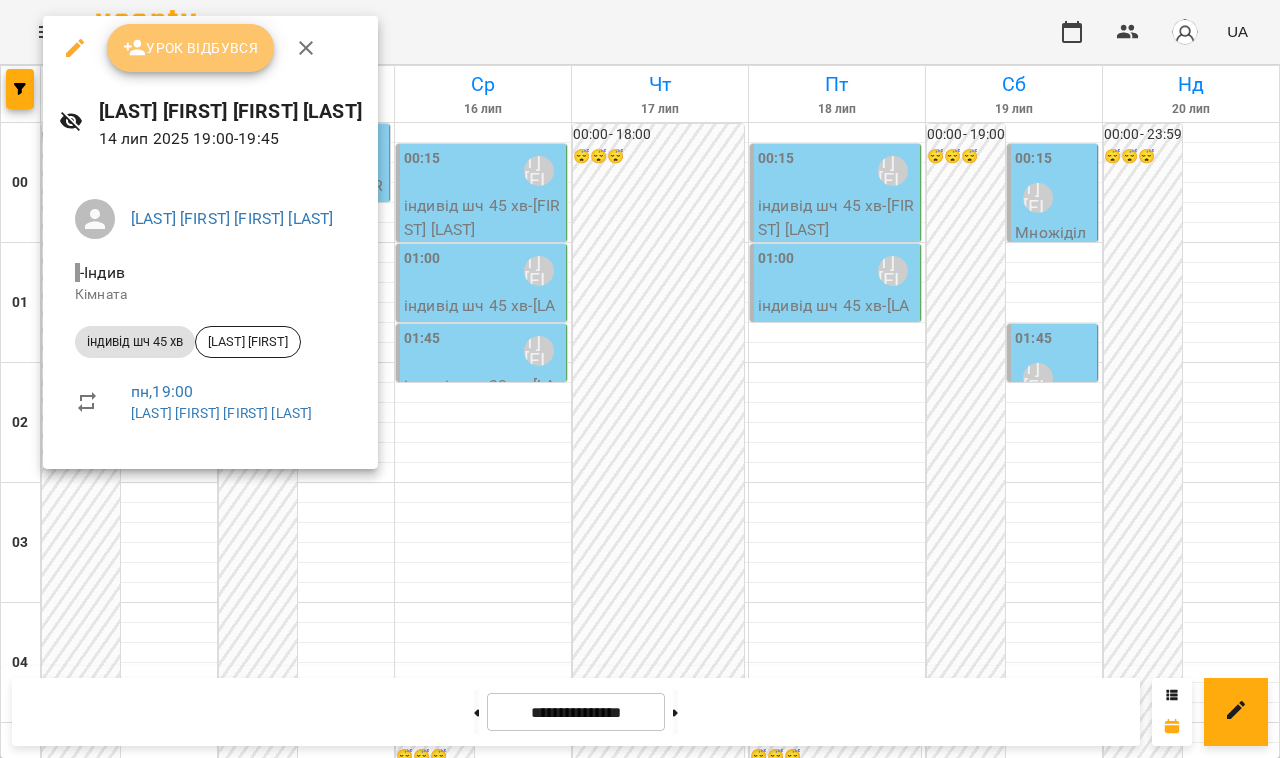 click on "Урок відбувся" at bounding box center [191, 48] 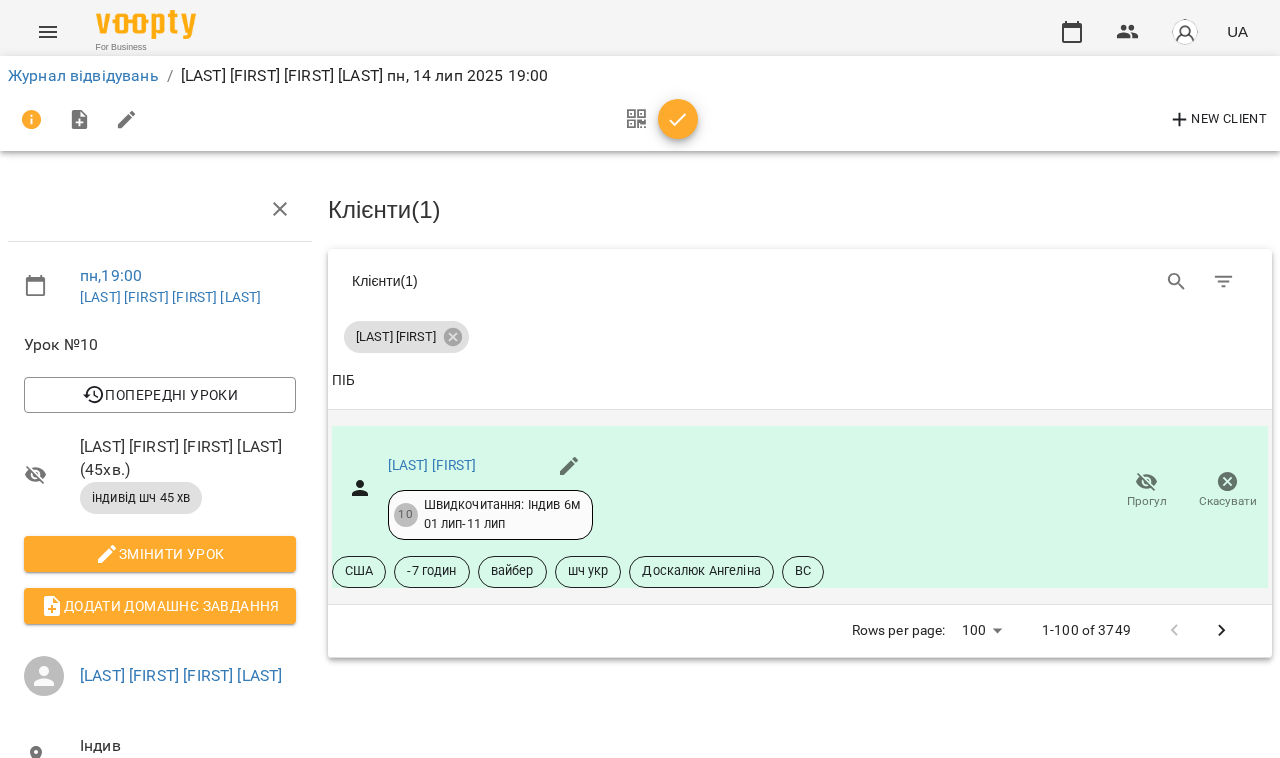 click 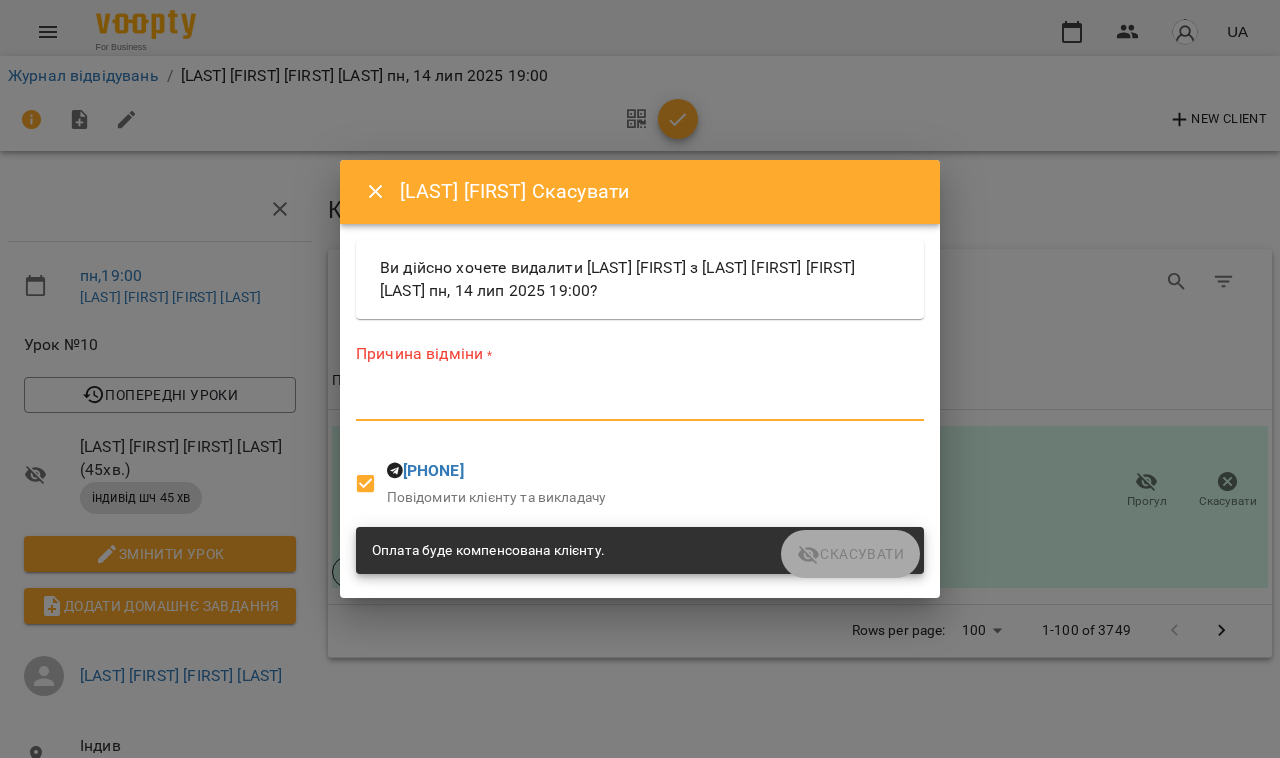 click at bounding box center (640, 404) 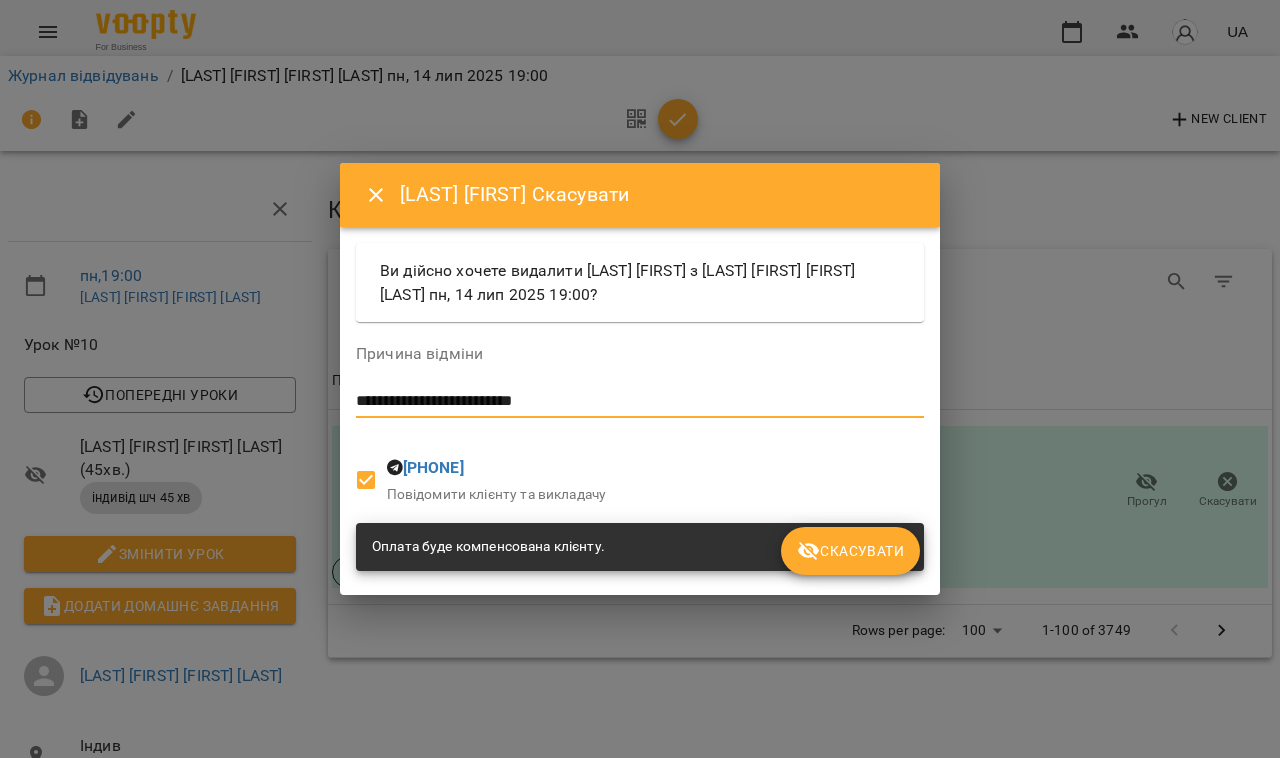 type on "**********" 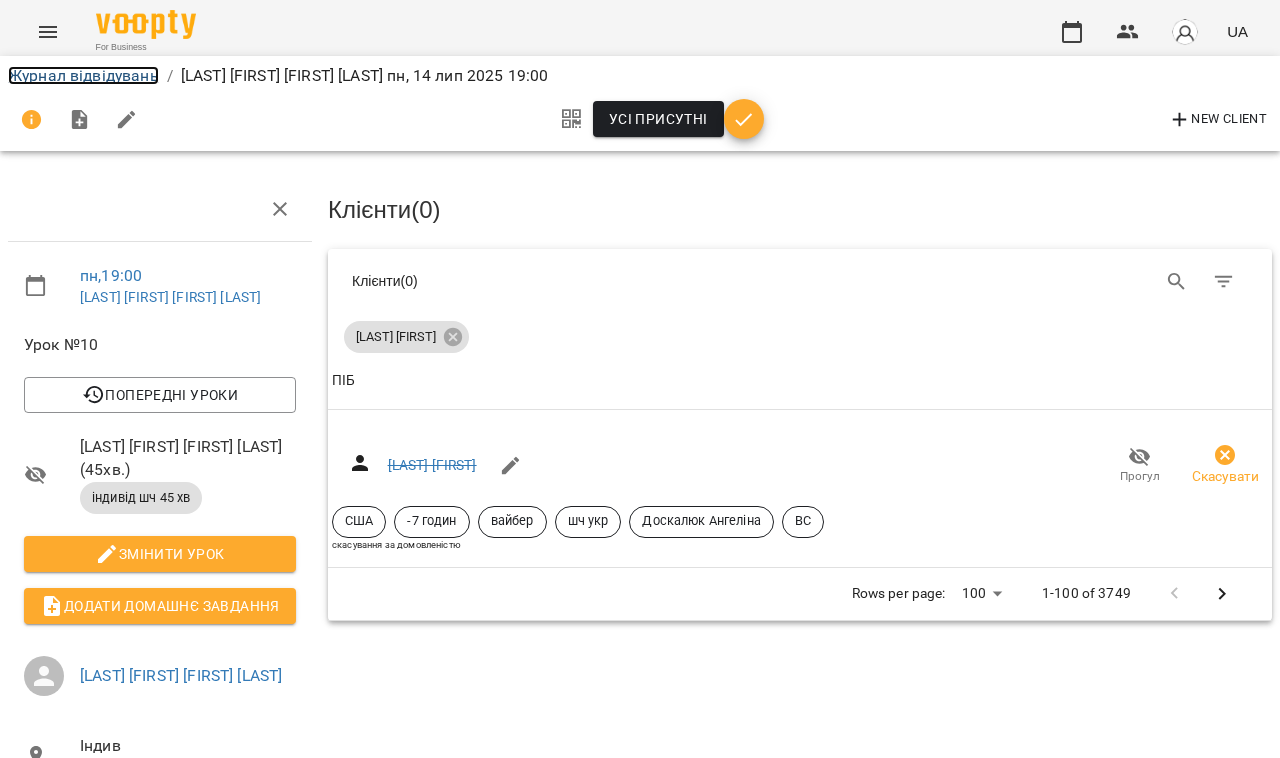 click on "Журнал відвідувань" at bounding box center [83, 75] 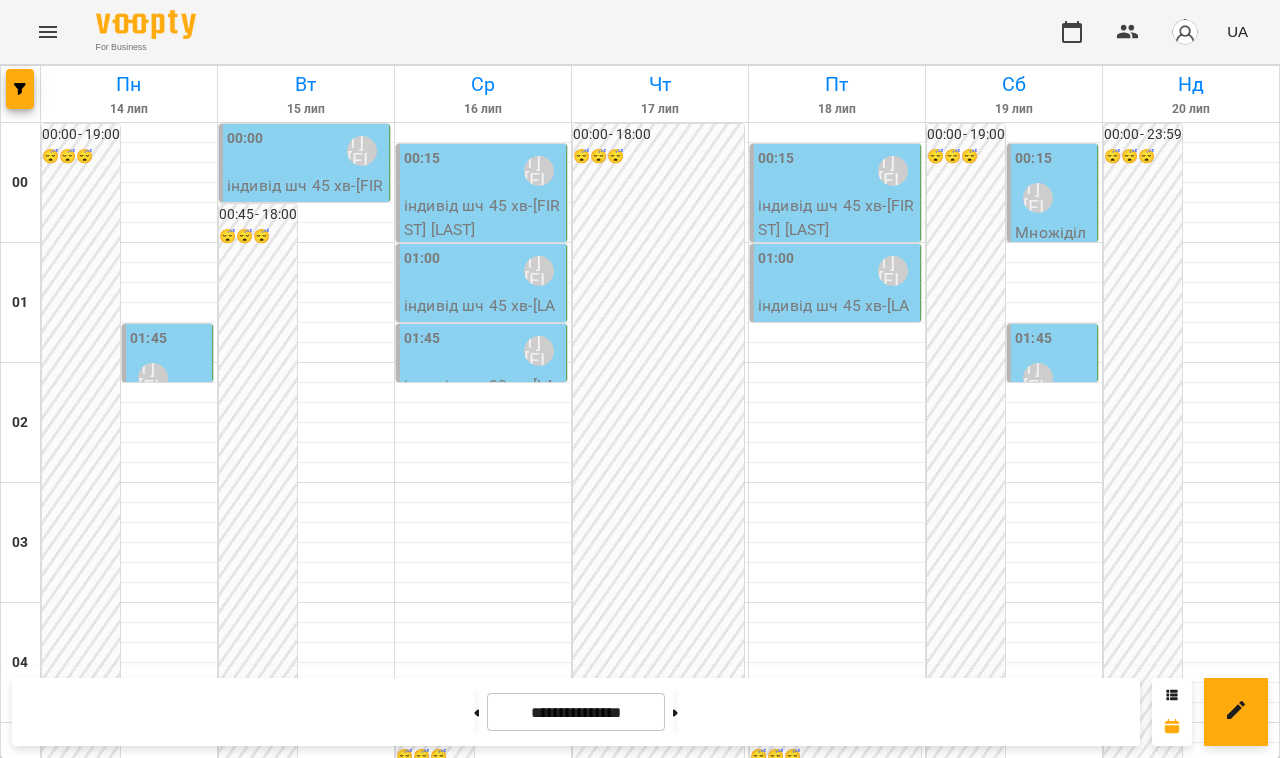 scroll, scrollTop: 2210, scrollLeft: 0, axis: vertical 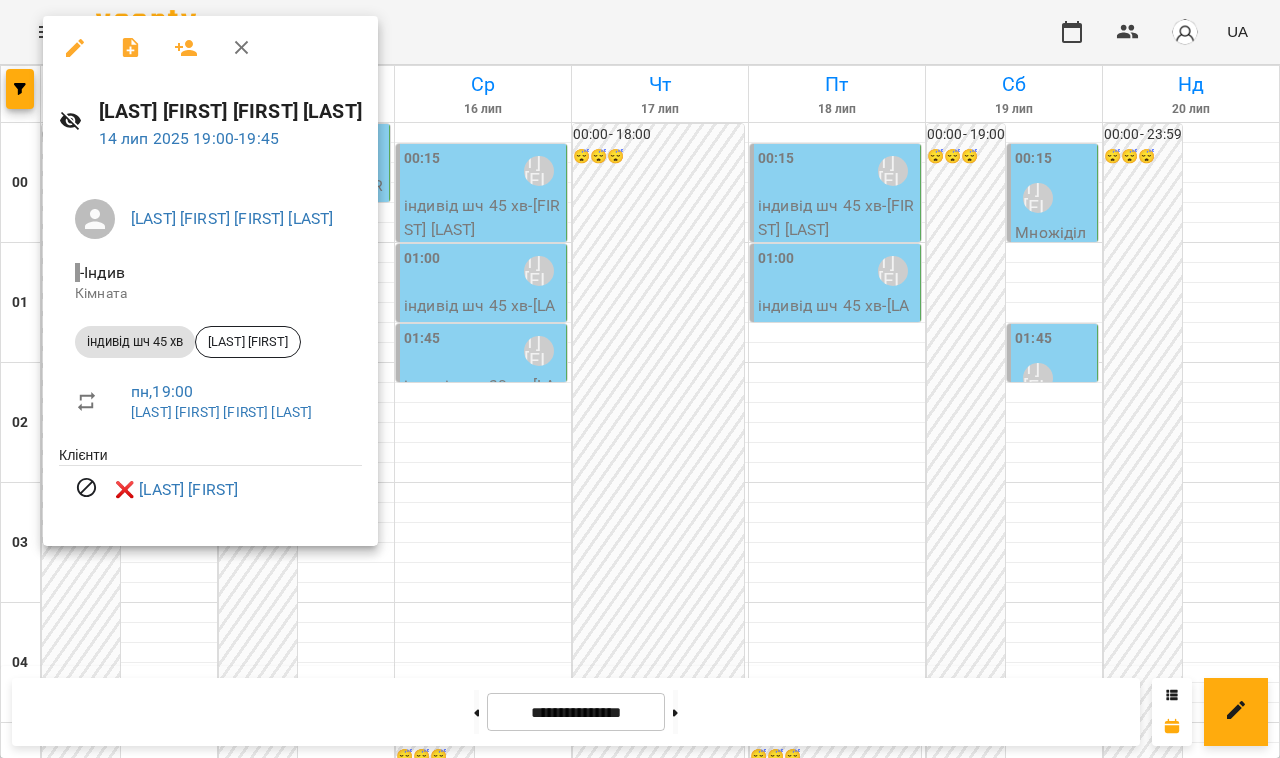 click at bounding box center [640, 379] 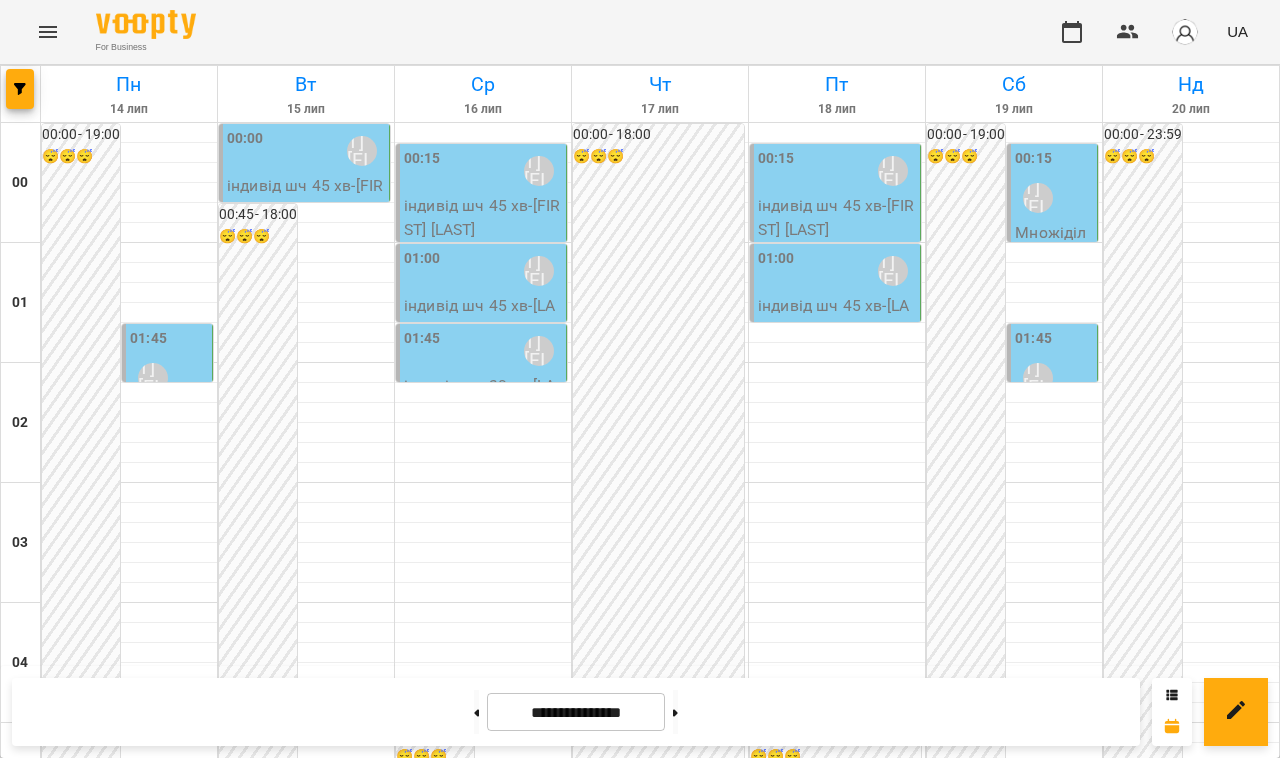 scroll, scrollTop: 835, scrollLeft: 0, axis: vertical 